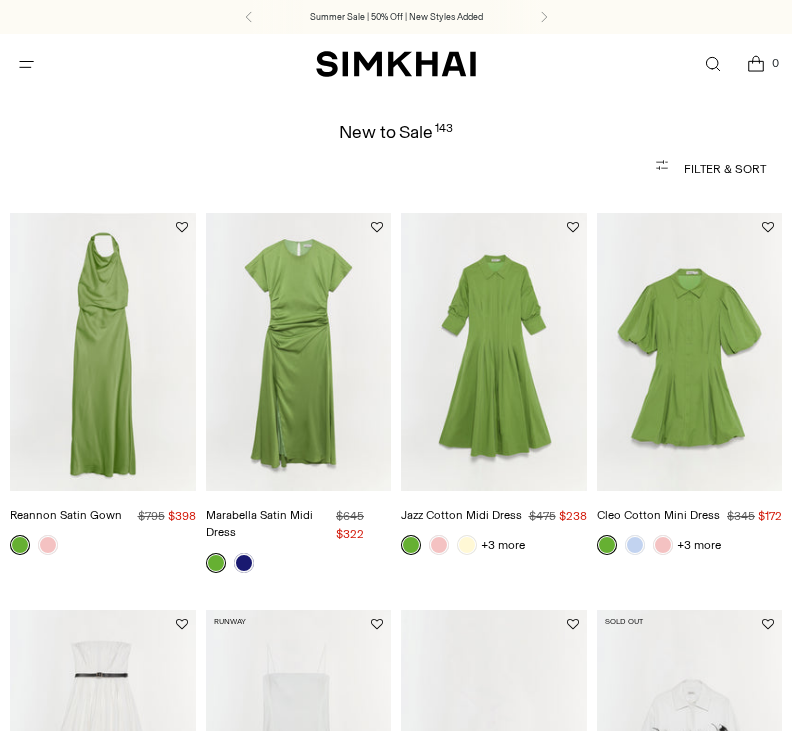 scroll, scrollTop: 64, scrollLeft: 0, axis: vertical 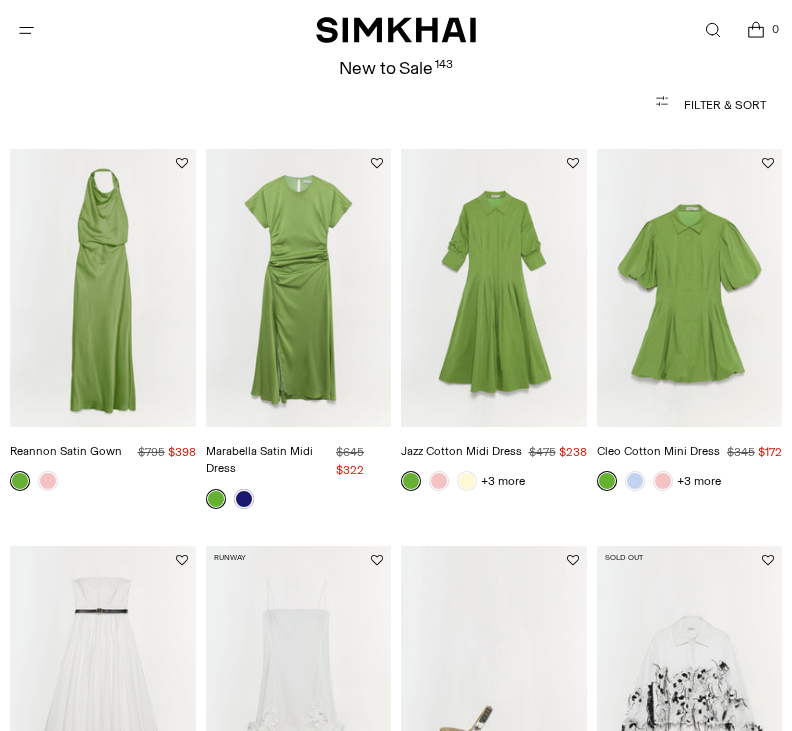 click 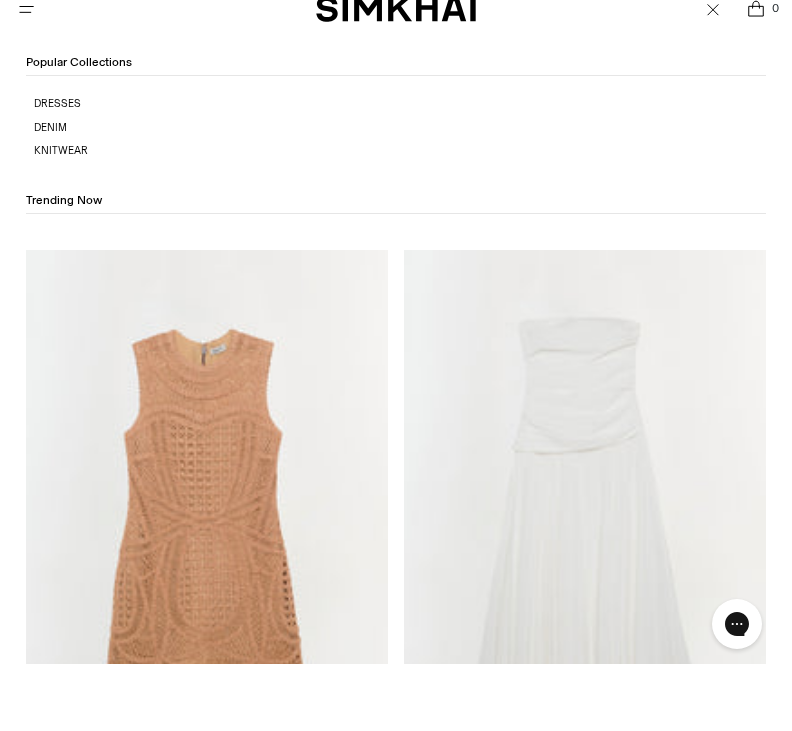 scroll, scrollTop: 0, scrollLeft: 0, axis: both 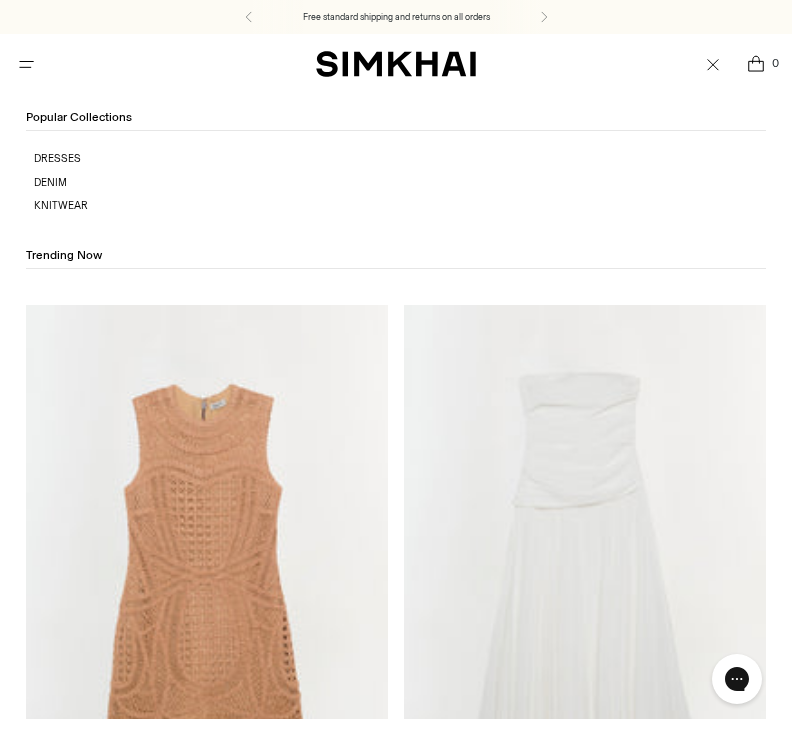 click at bounding box center (166, 64) 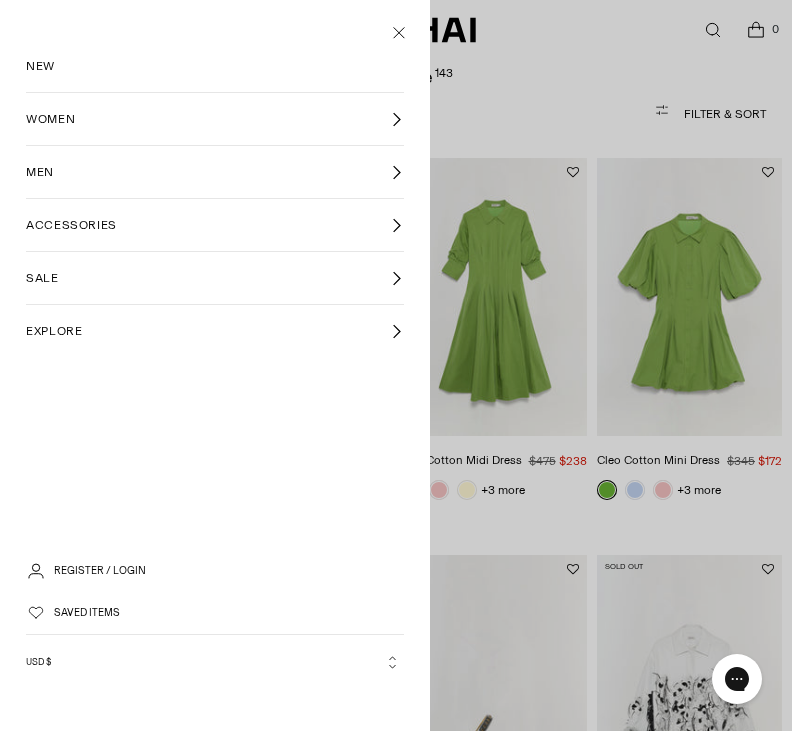 scroll, scrollTop: 64, scrollLeft: 0, axis: vertical 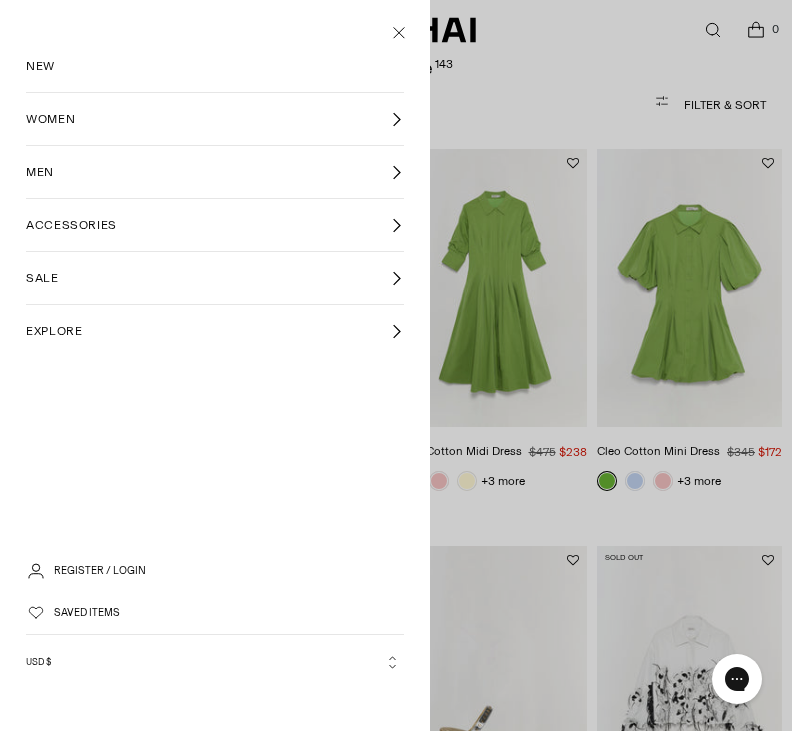 click on "WOMEN" at bounding box center (215, 119) 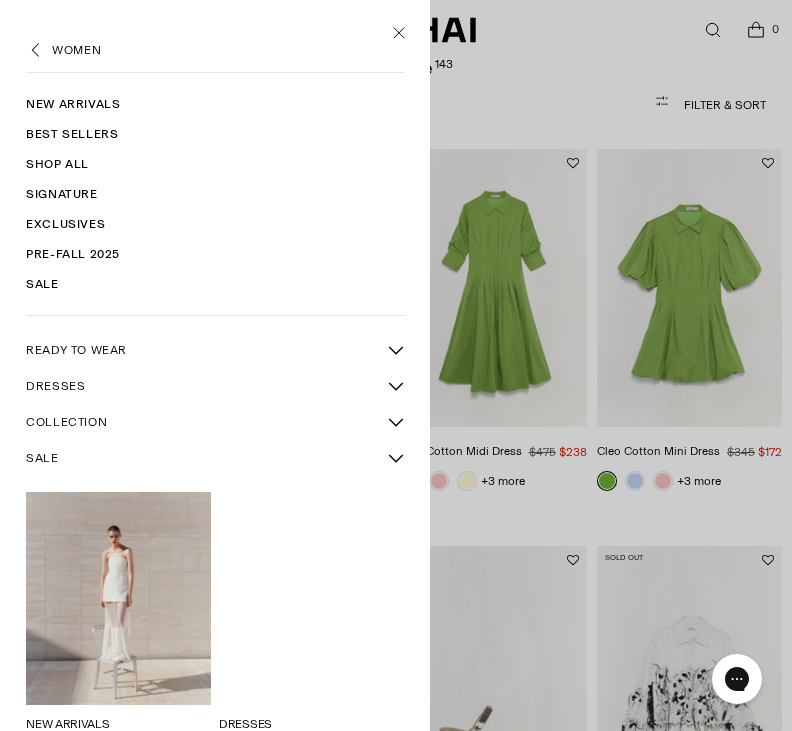 scroll, scrollTop: 144, scrollLeft: 0, axis: vertical 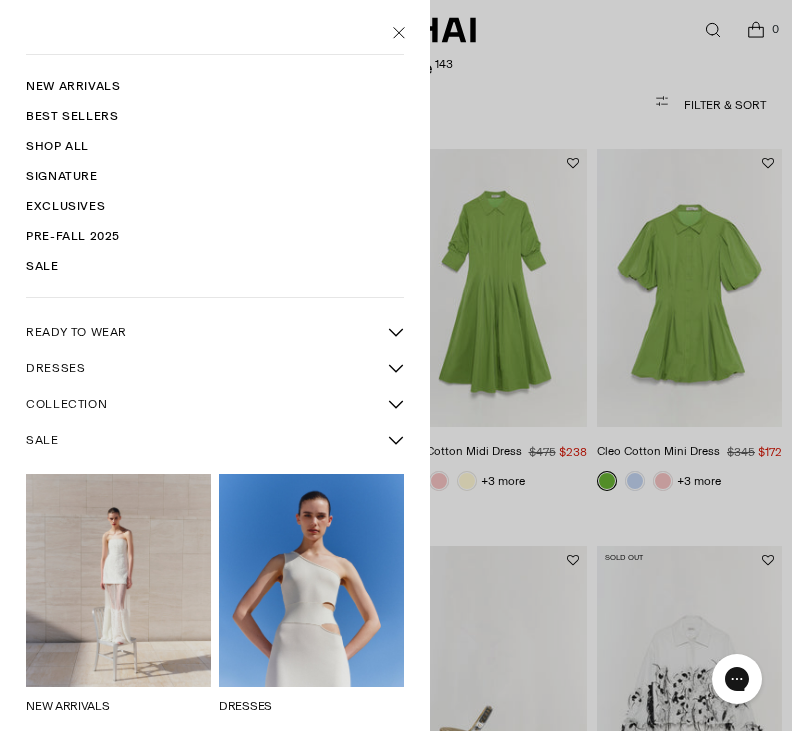 click on "NEW ARRIVALS" at bounding box center [67, 706] 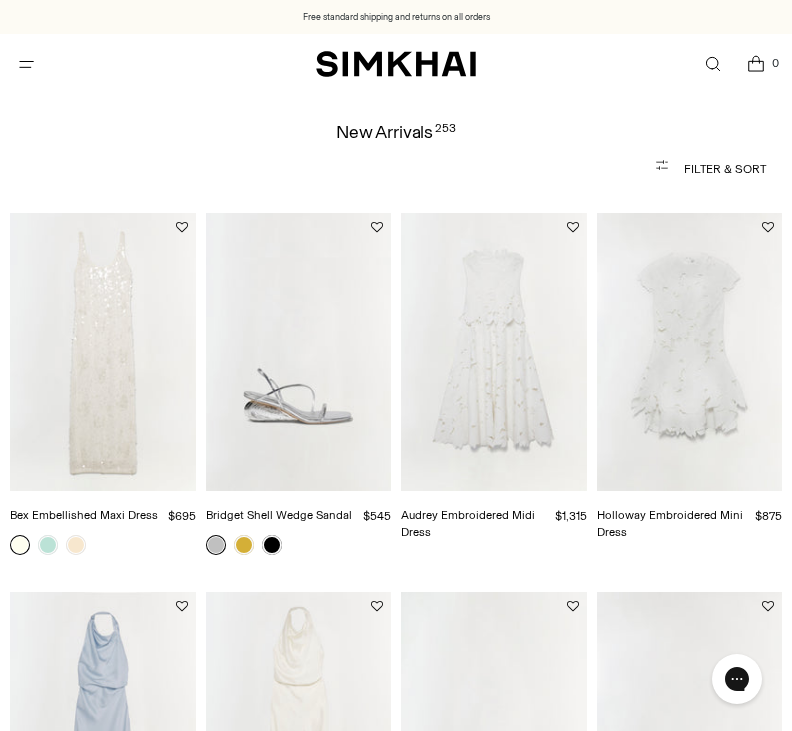 scroll, scrollTop: 0, scrollLeft: 0, axis: both 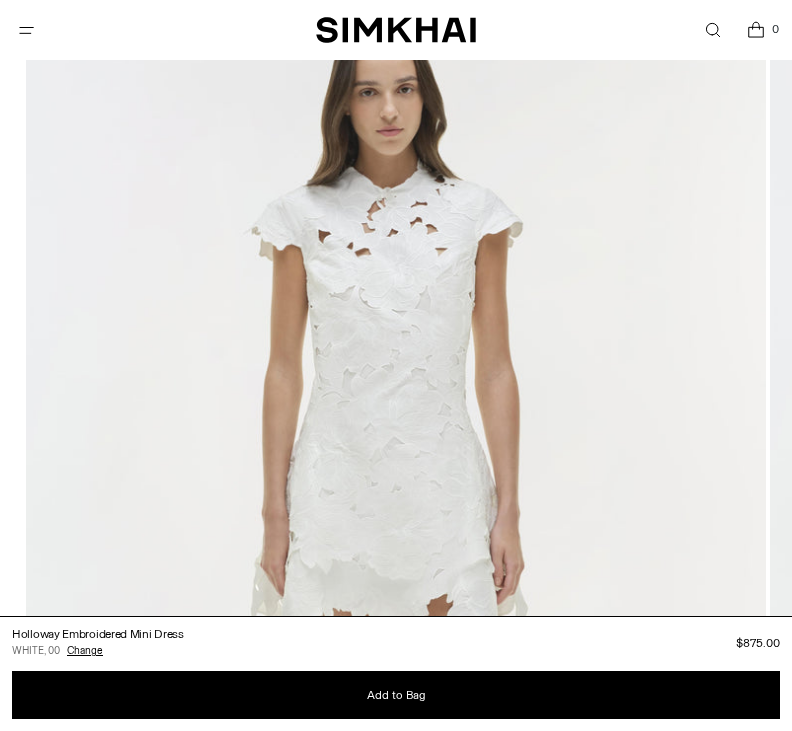 click 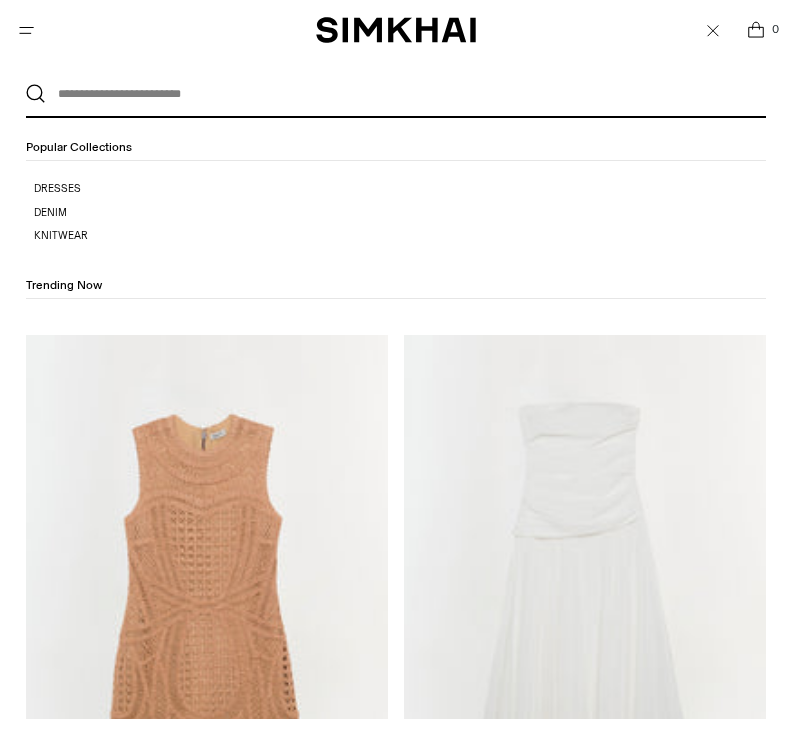 scroll, scrollTop: 0, scrollLeft: 0, axis: both 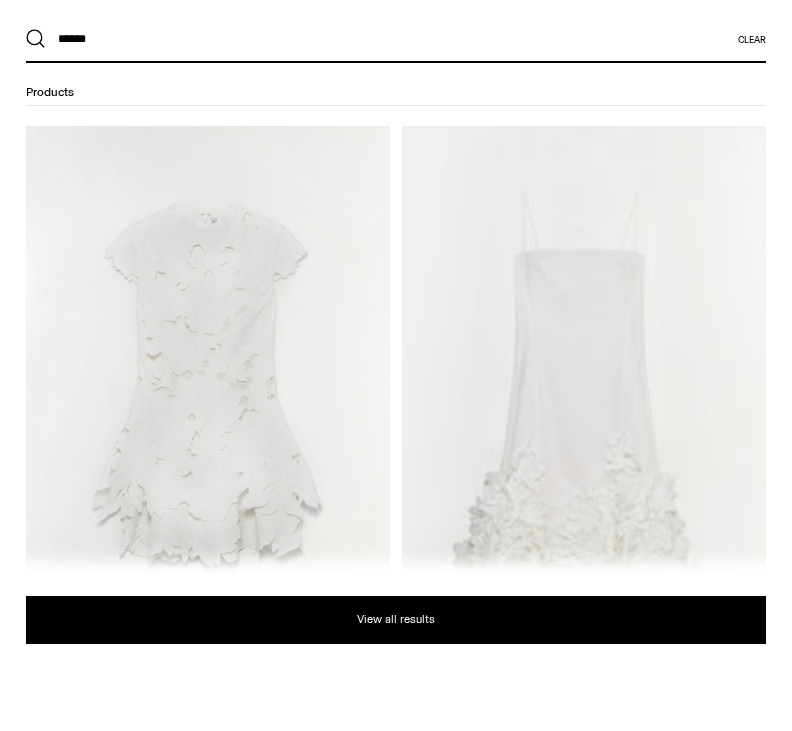 type on "*****" 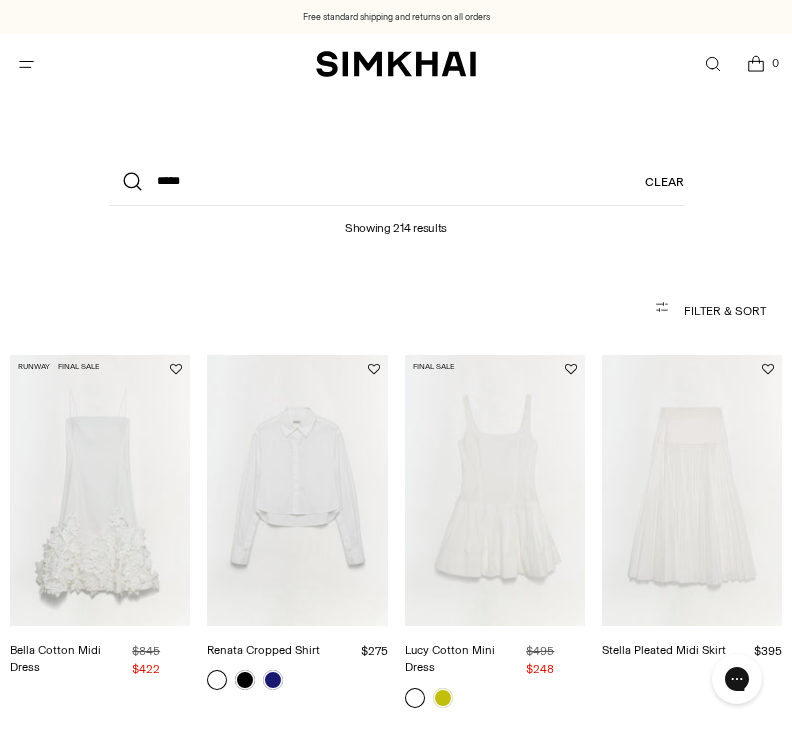 scroll, scrollTop: 0, scrollLeft: 0, axis: both 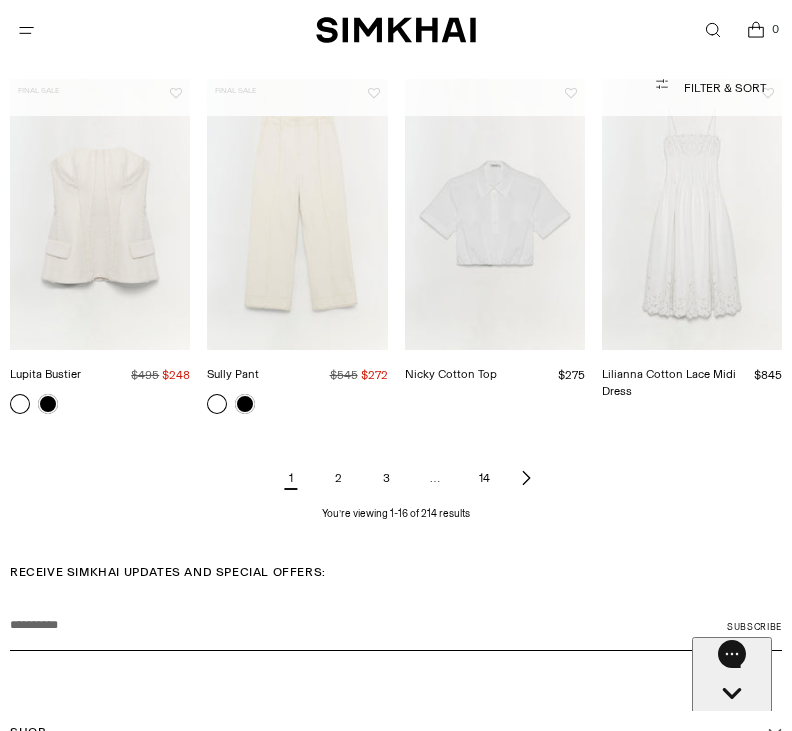 click at bounding box center (526, 478) 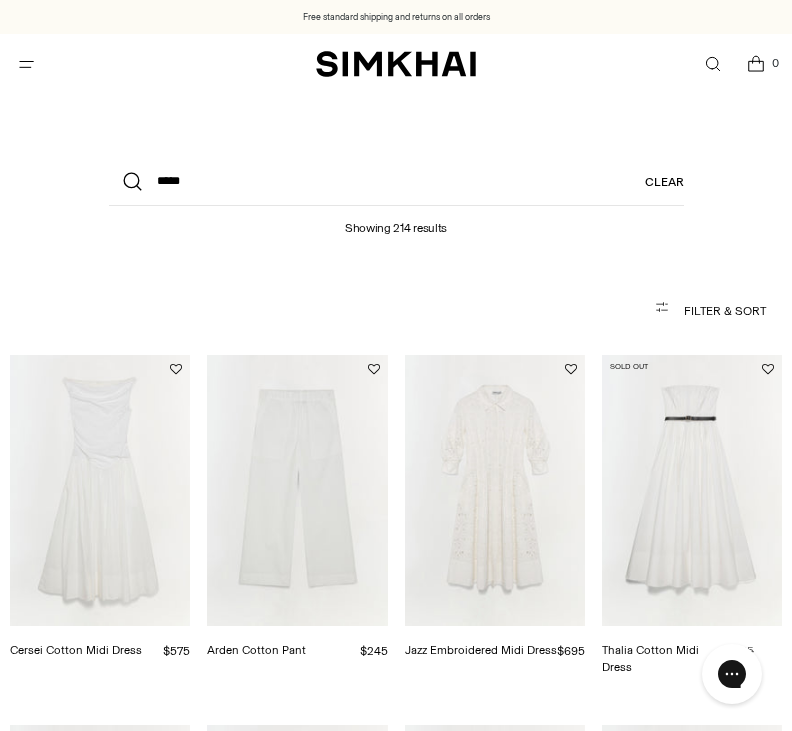 scroll, scrollTop: 0, scrollLeft: 0, axis: both 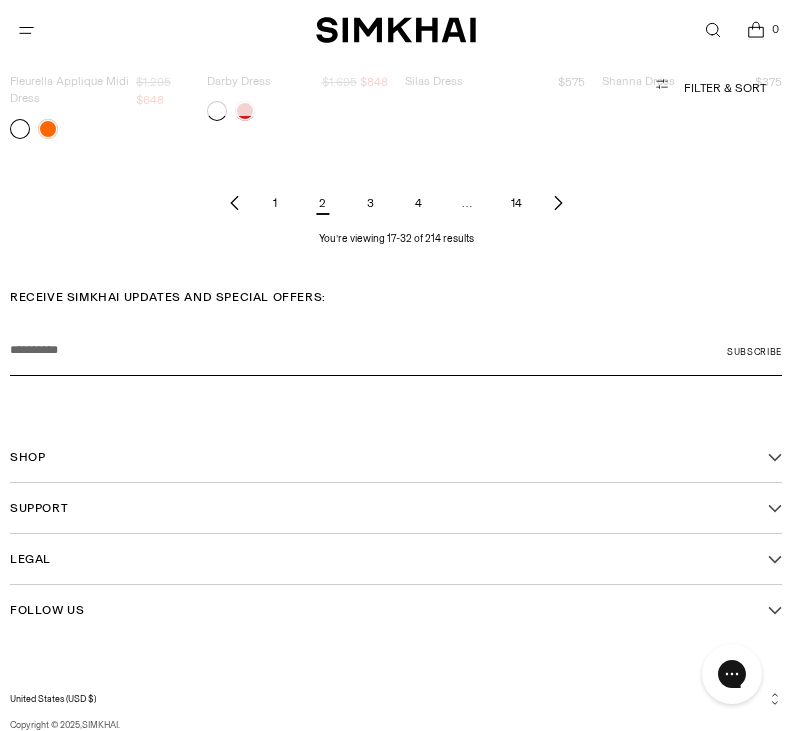 click 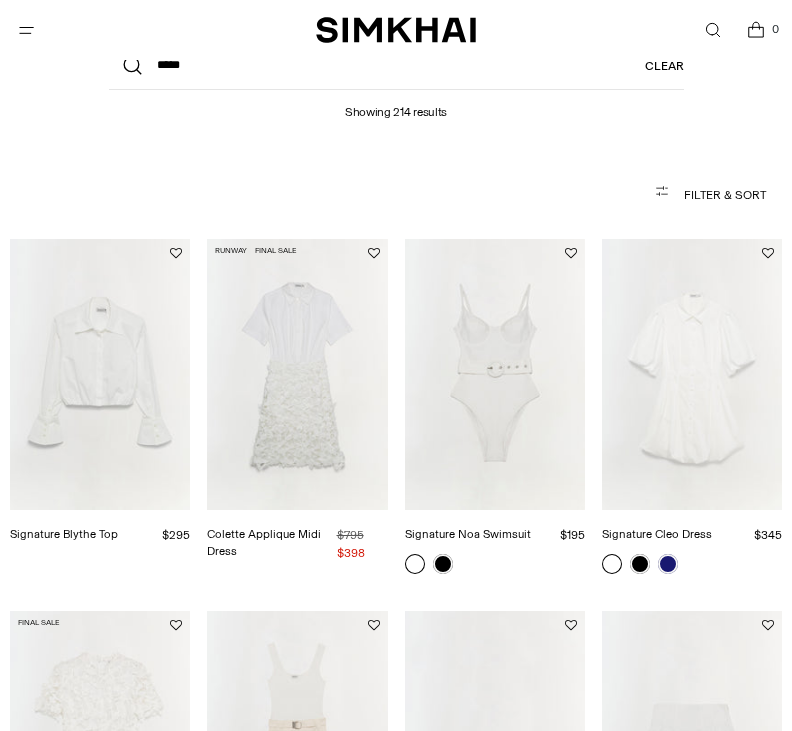 scroll, scrollTop: 0, scrollLeft: 0, axis: both 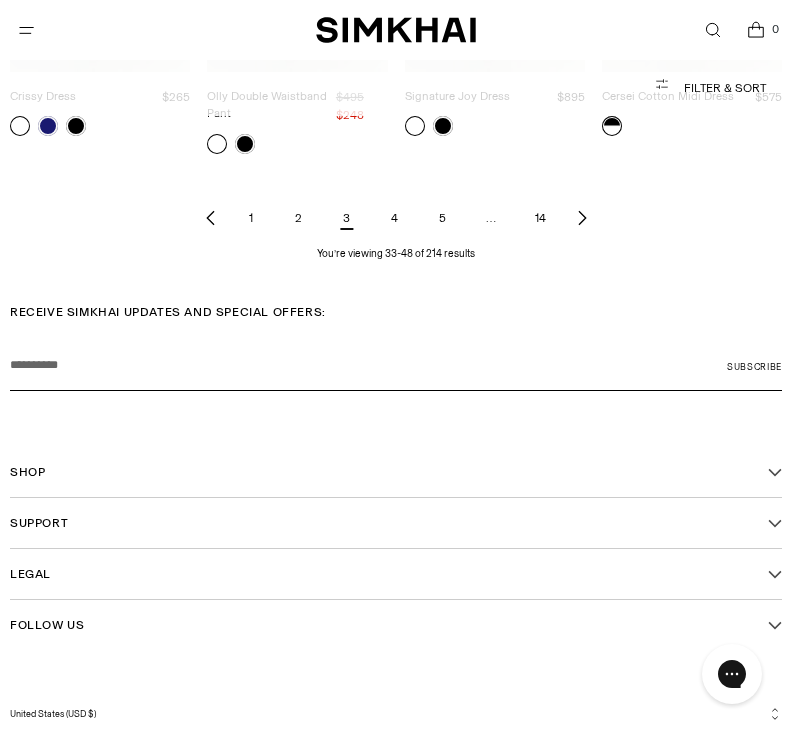 click at bounding box center [582, 218] 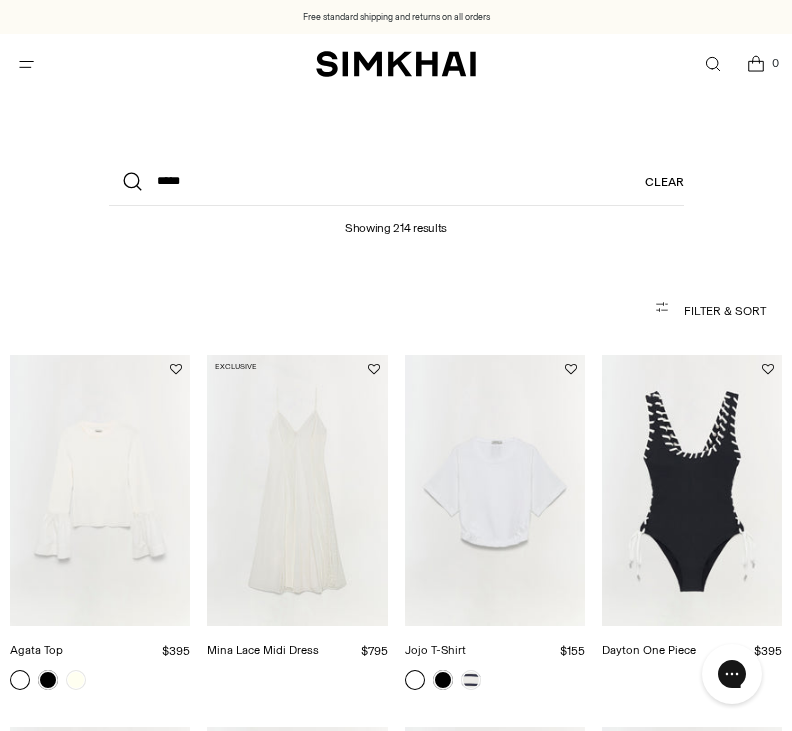 scroll, scrollTop: 0, scrollLeft: 0, axis: both 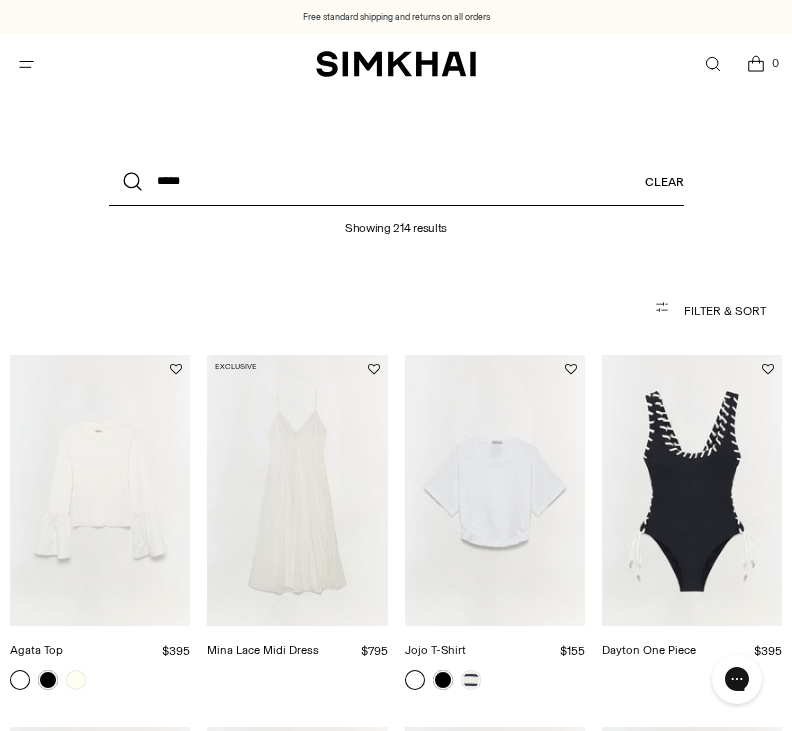 click on "*****" at bounding box center (396, 182) 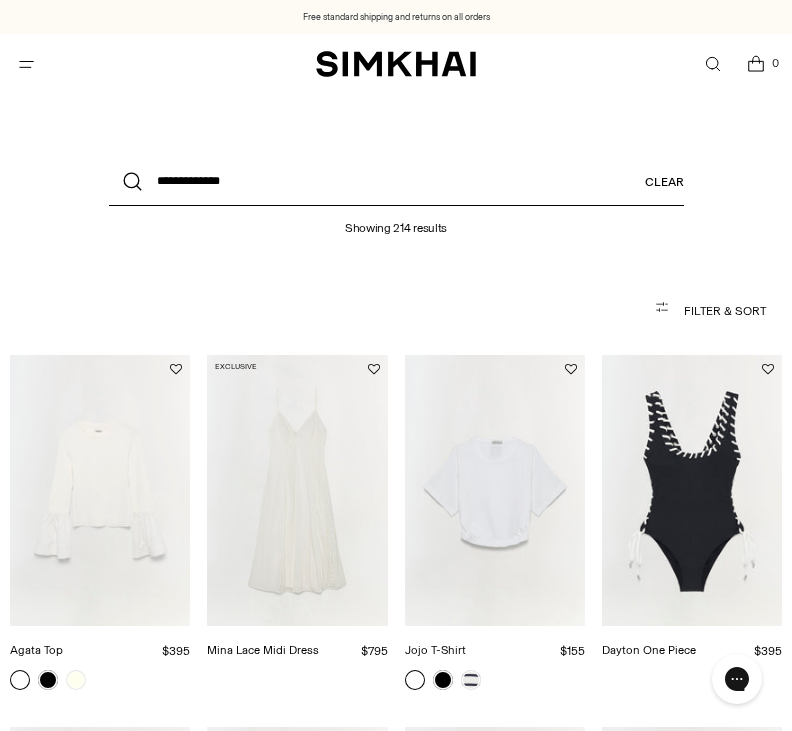 type on "**********" 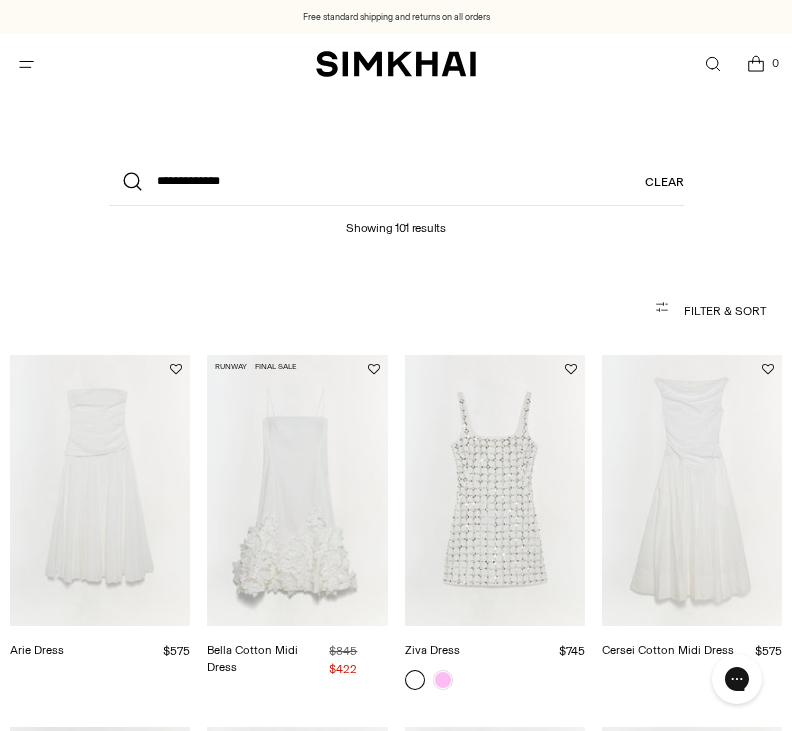 scroll, scrollTop: 0, scrollLeft: 0, axis: both 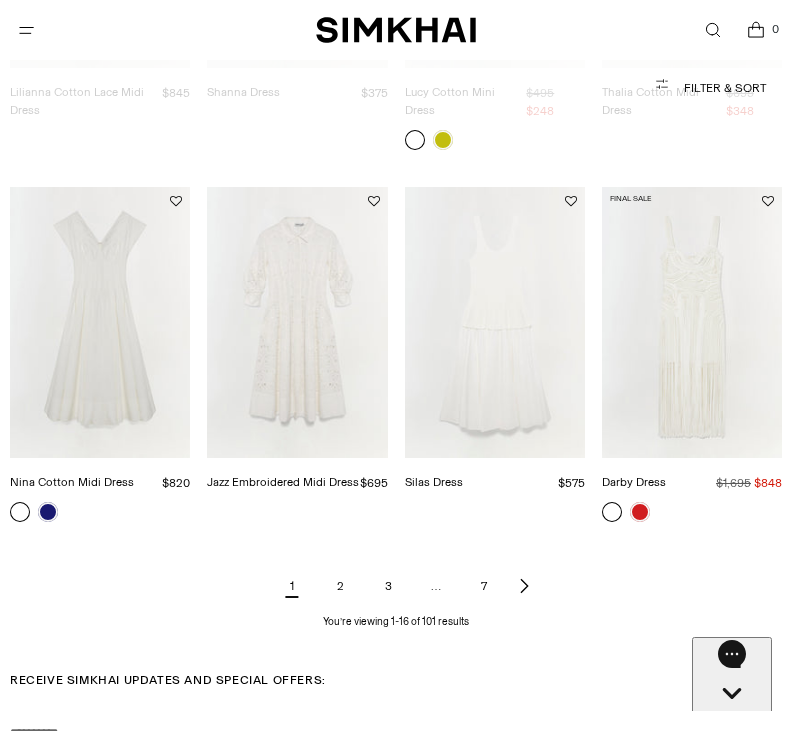 click at bounding box center (524, 586) 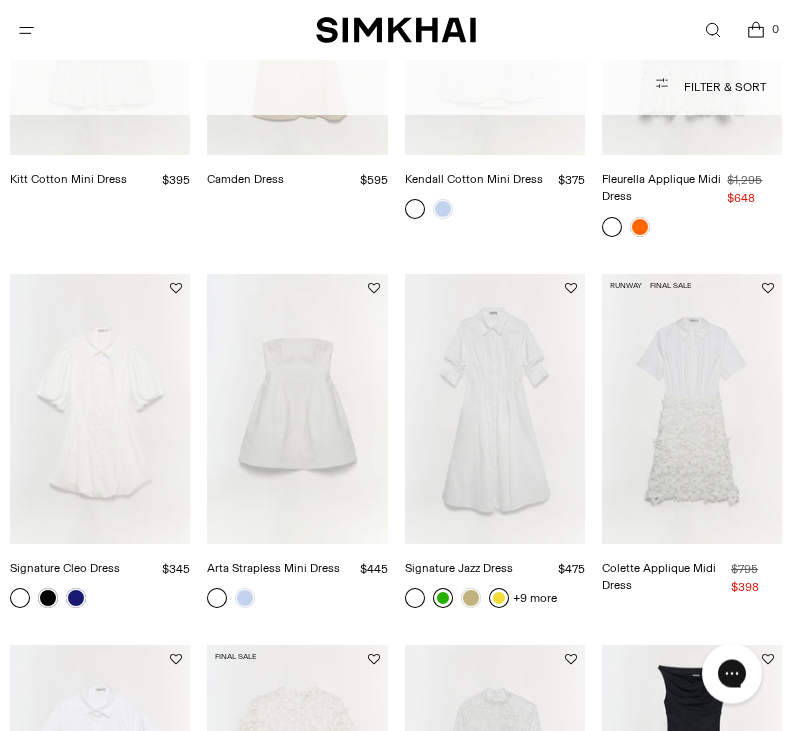 scroll, scrollTop: 0, scrollLeft: 0, axis: both 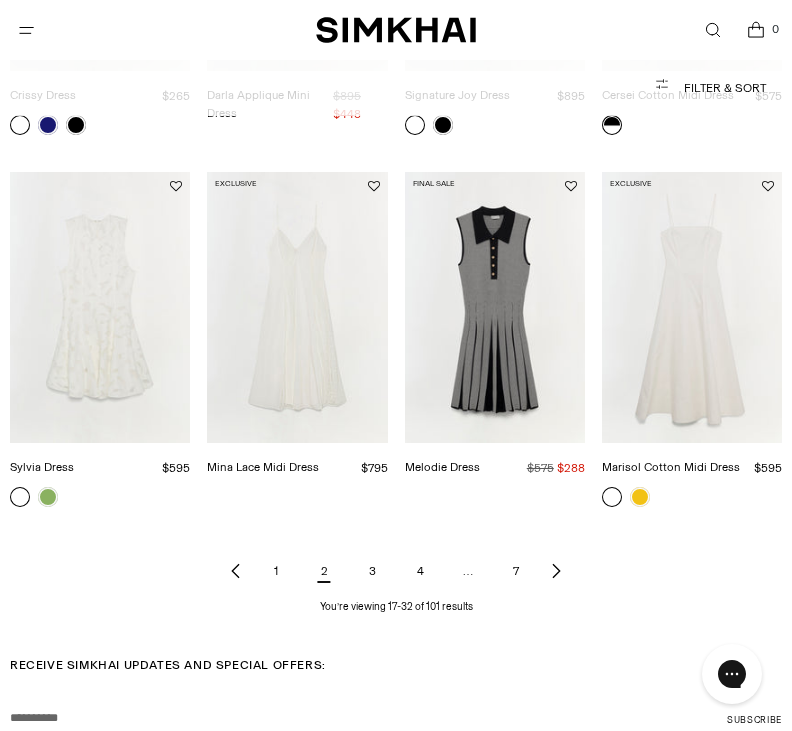click 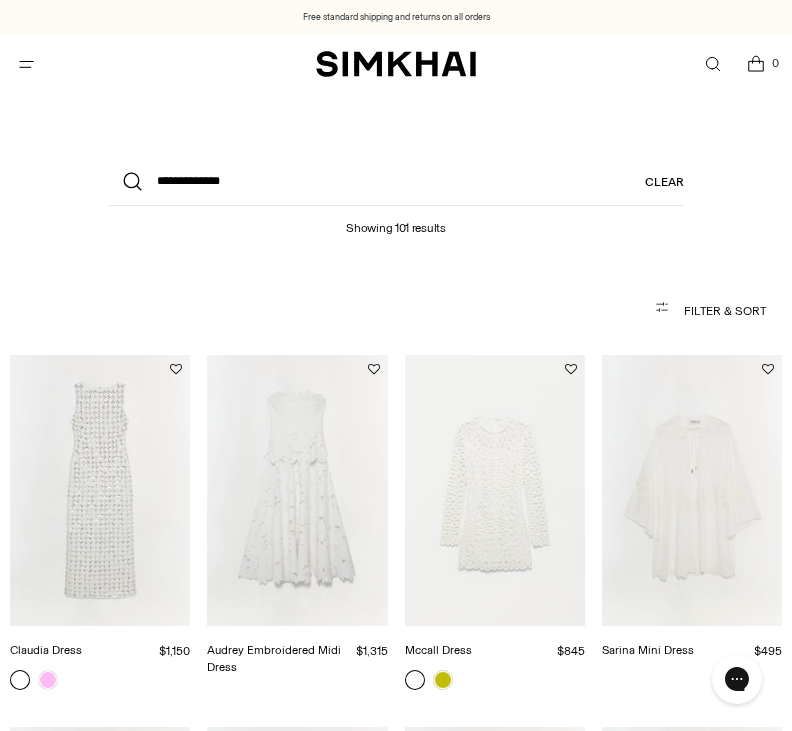 scroll, scrollTop: 0, scrollLeft: 0, axis: both 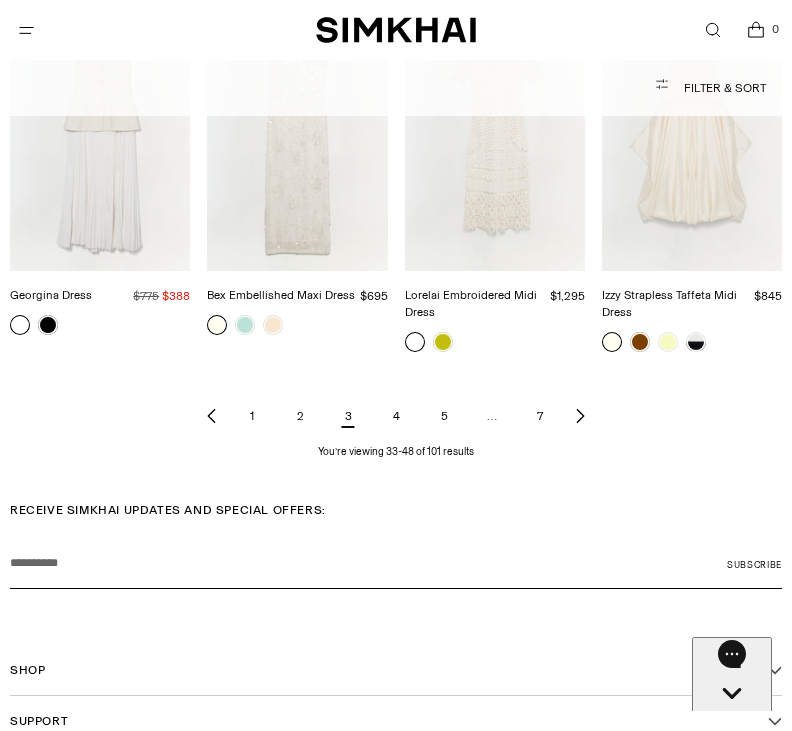 click at bounding box center [580, 416] 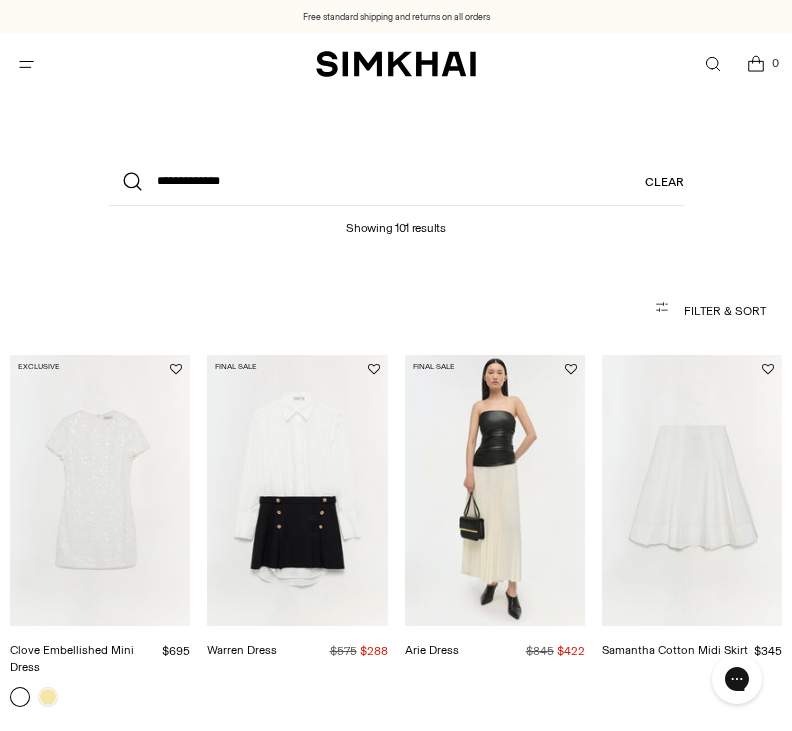 scroll, scrollTop: 0, scrollLeft: 0, axis: both 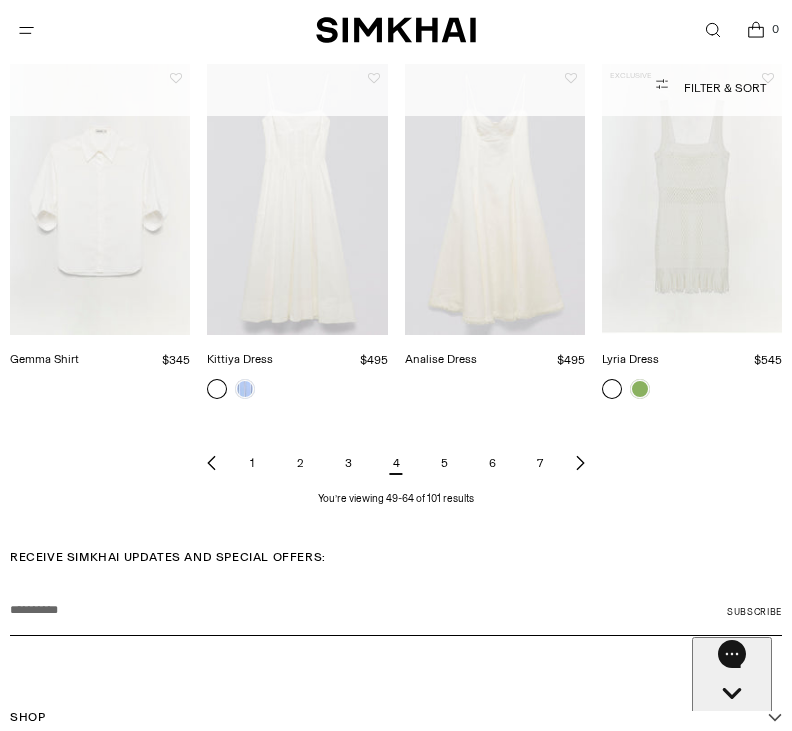 click 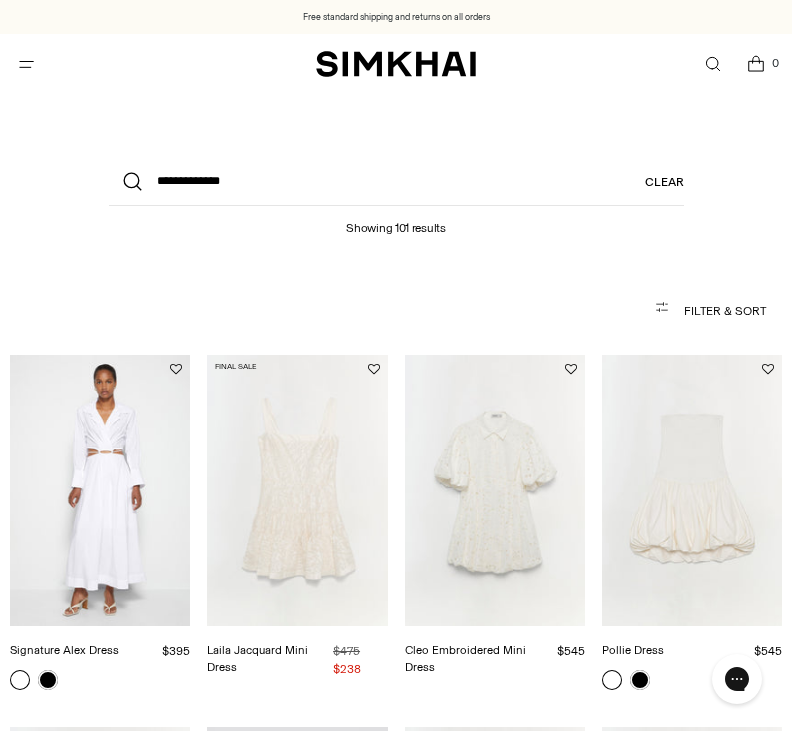 scroll, scrollTop: 0, scrollLeft: 0, axis: both 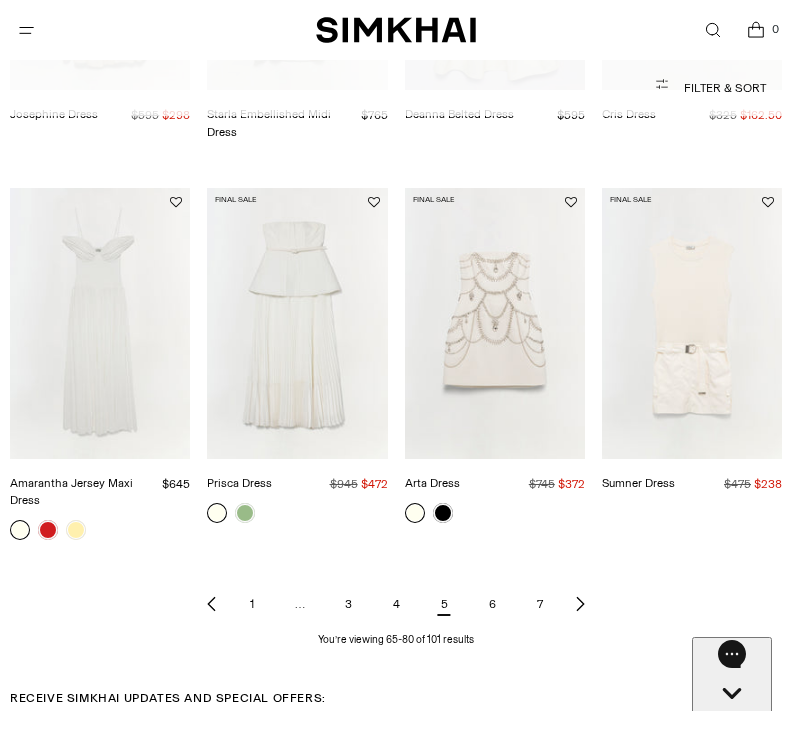 click at bounding box center (580, 604) 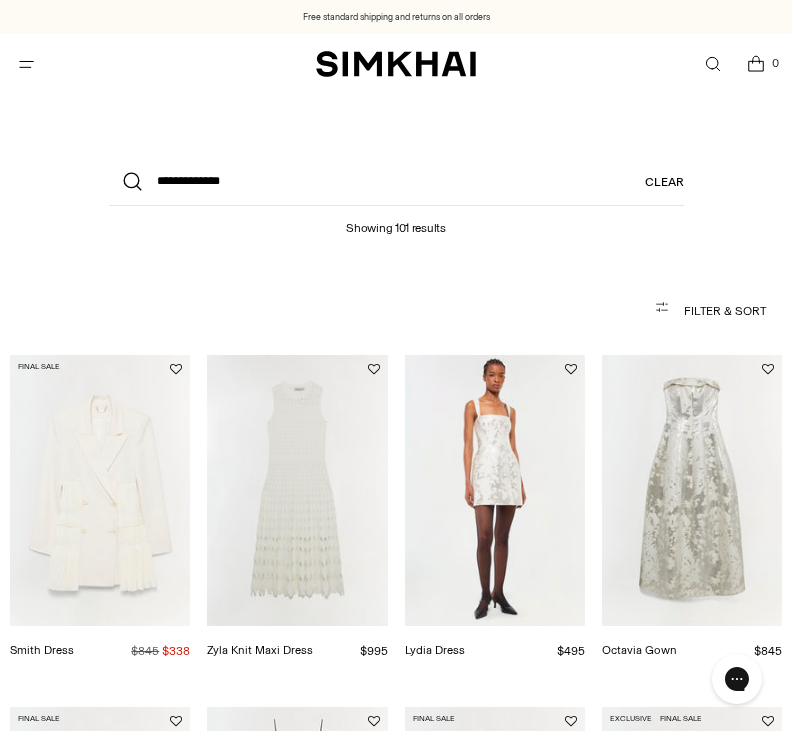 scroll, scrollTop: 0, scrollLeft: 0, axis: both 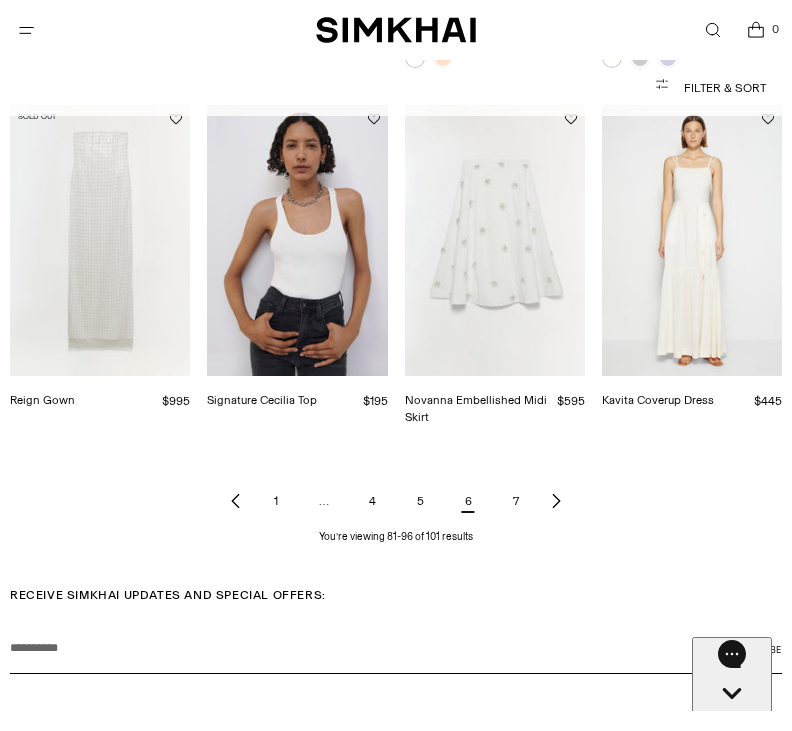 click at bounding box center (556, 501) 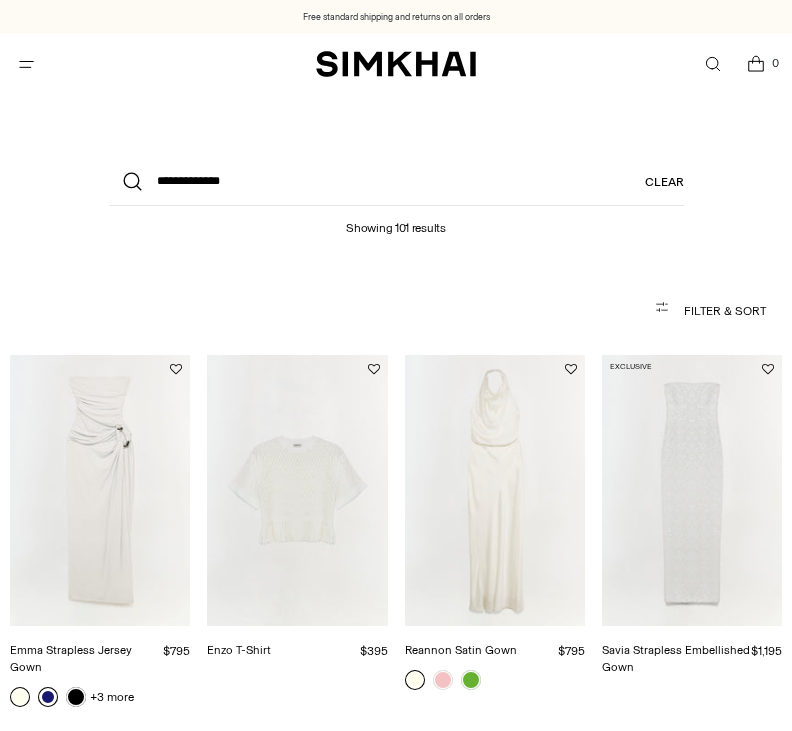 scroll, scrollTop: 0, scrollLeft: 0, axis: both 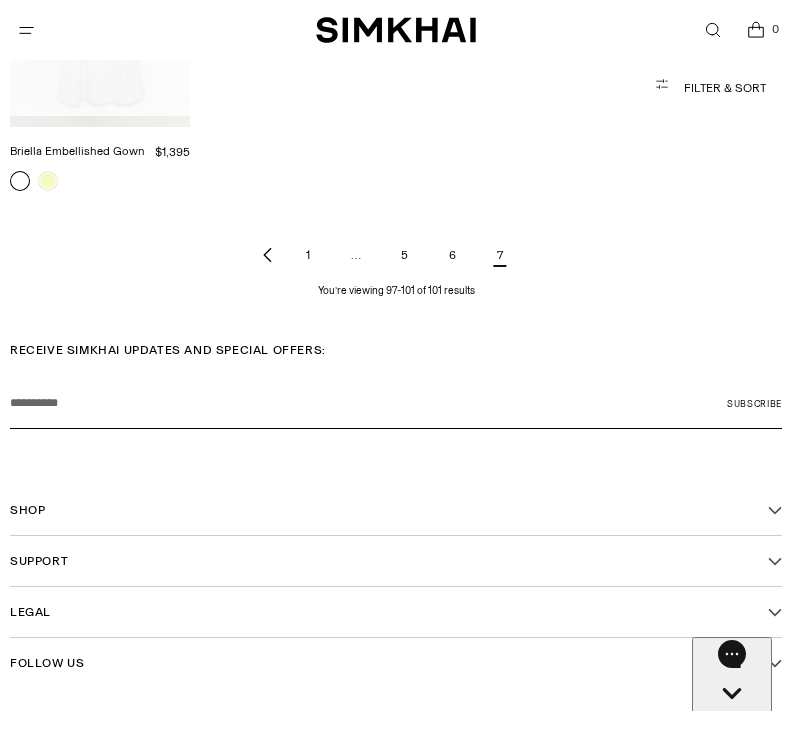 click on "1" at bounding box center [308, 255] 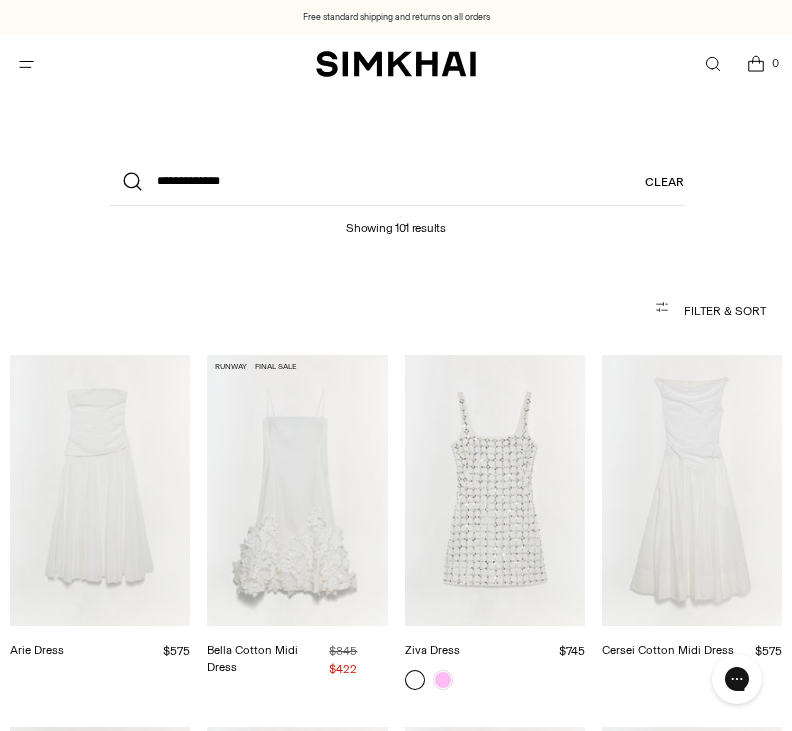 scroll, scrollTop: 0, scrollLeft: 0, axis: both 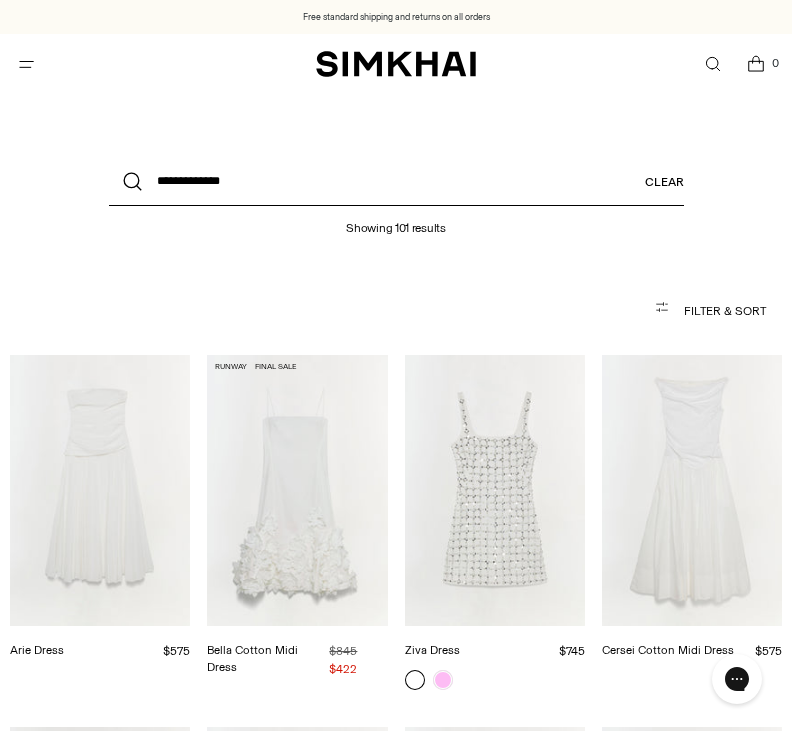 click on "**********" at bounding box center [396, 182] 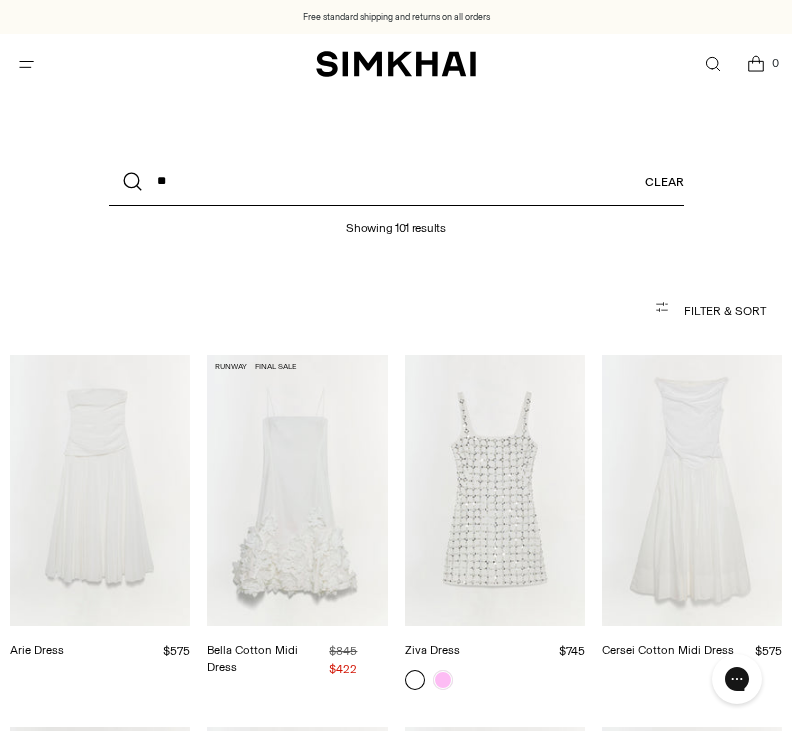 type on "*" 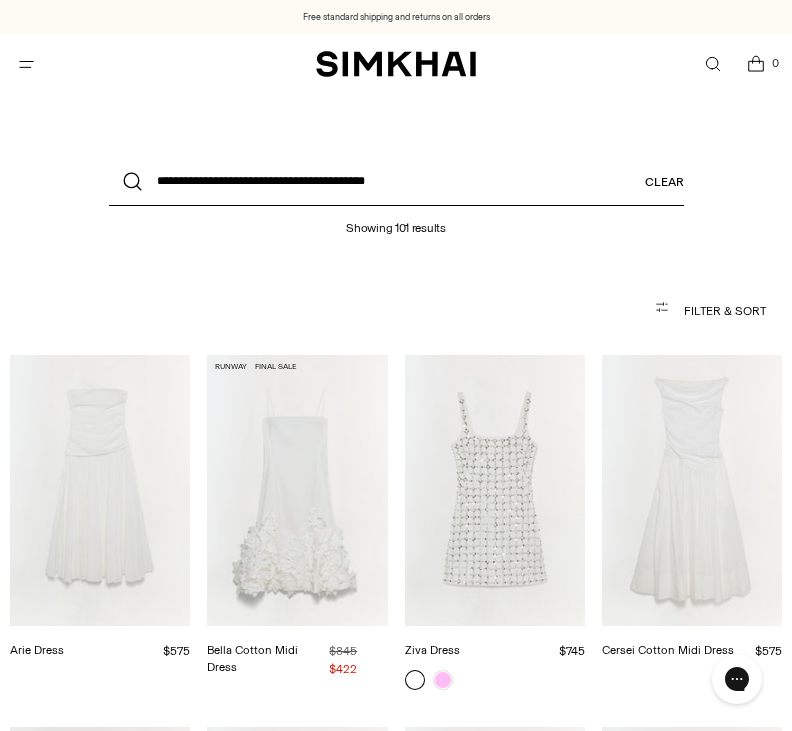 type on "**********" 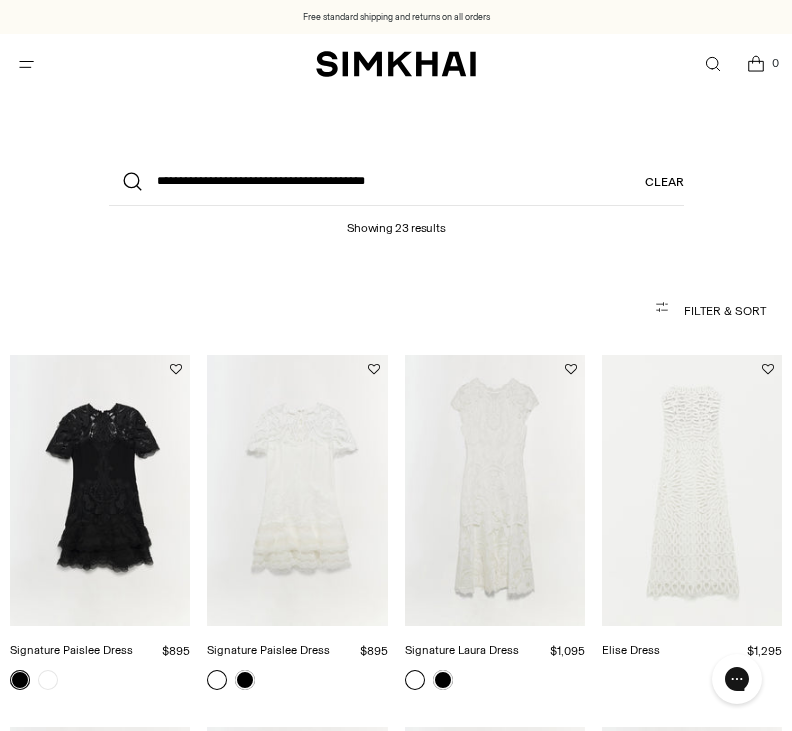 scroll, scrollTop: 0, scrollLeft: 0, axis: both 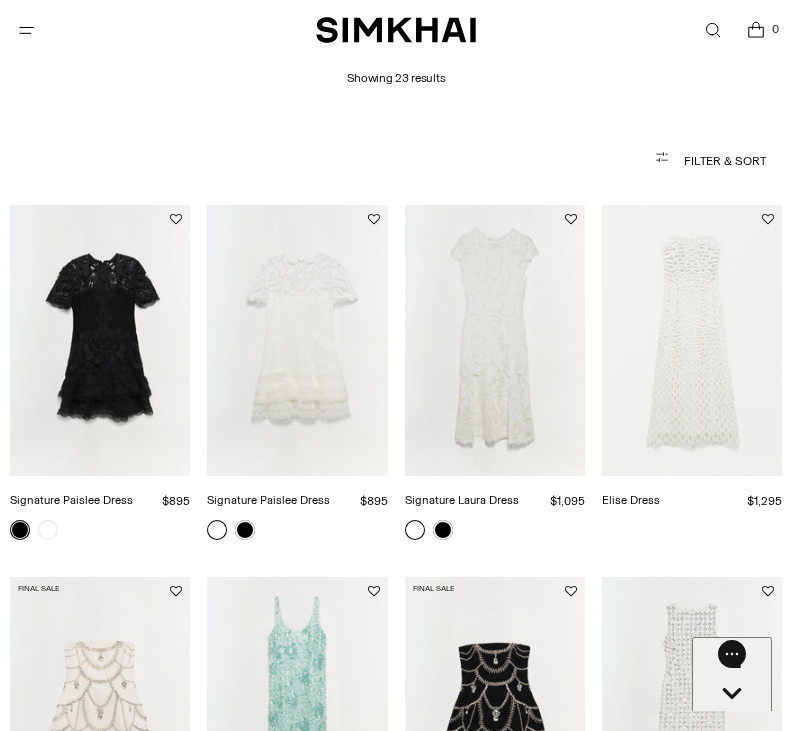 click at bounding box center [297, 340] 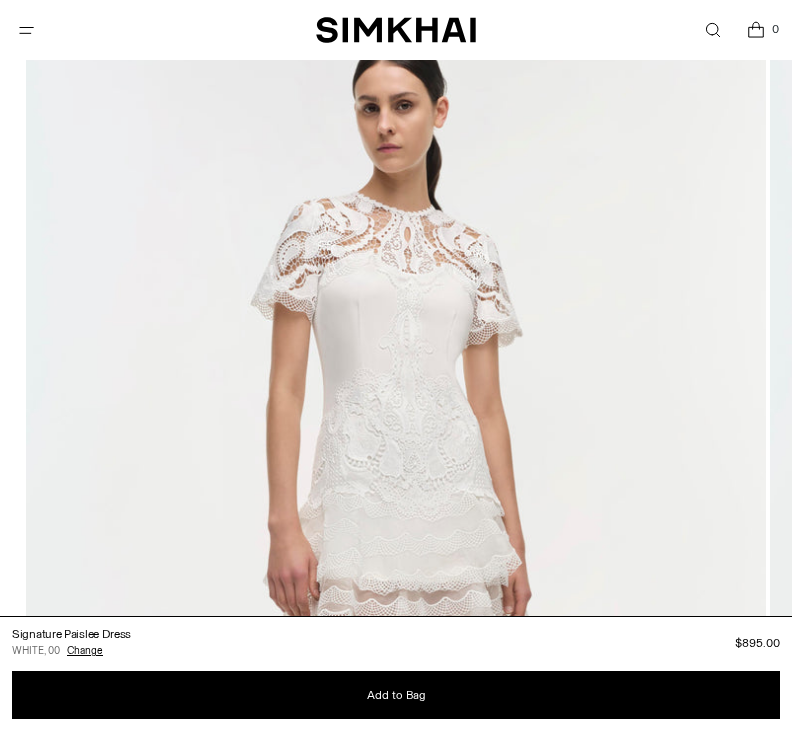 scroll, scrollTop: 0, scrollLeft: 0, axis: both 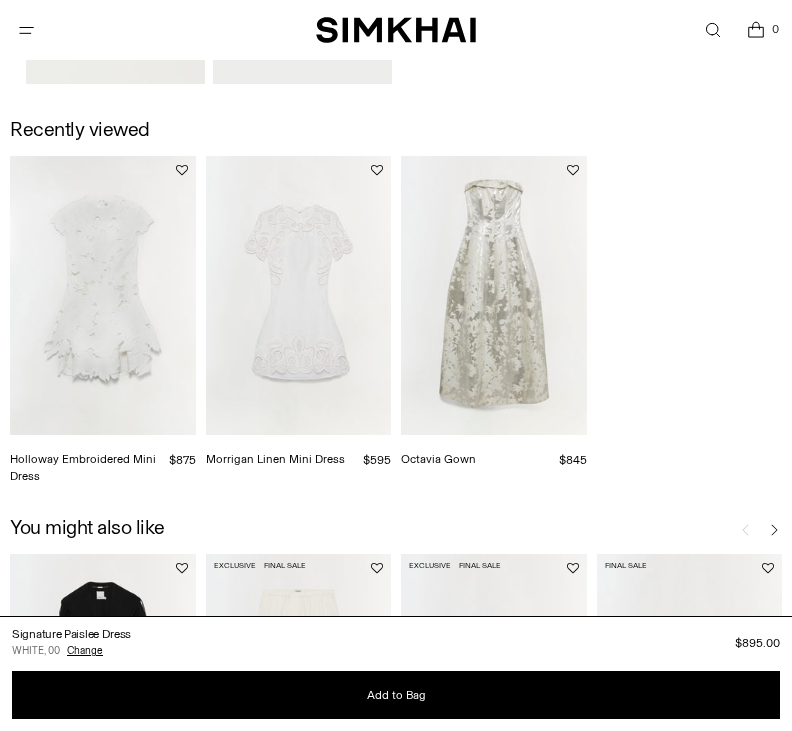 click at bounding box center [103, 295] 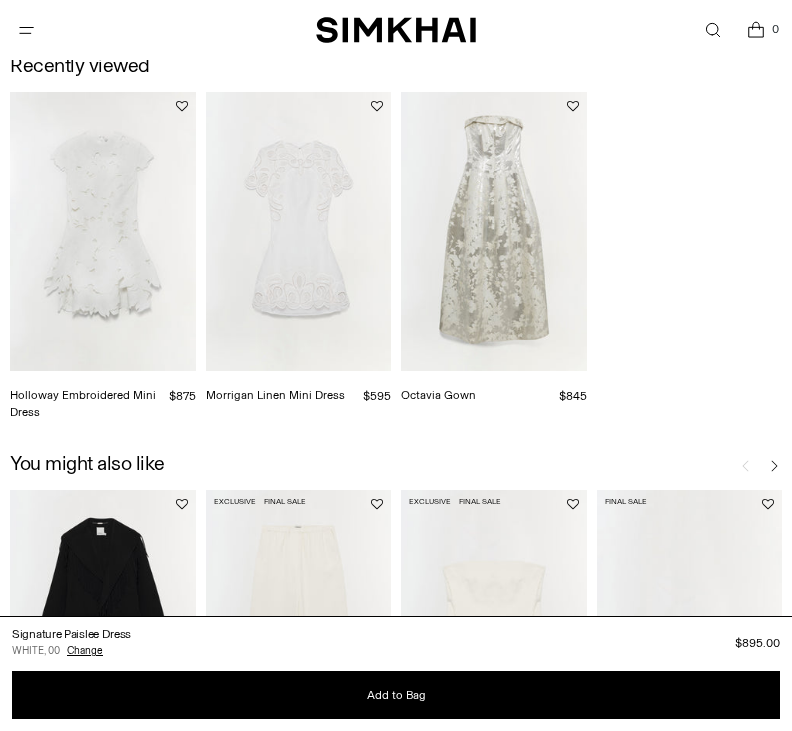 click on "0" at bounding box center [626, 30] 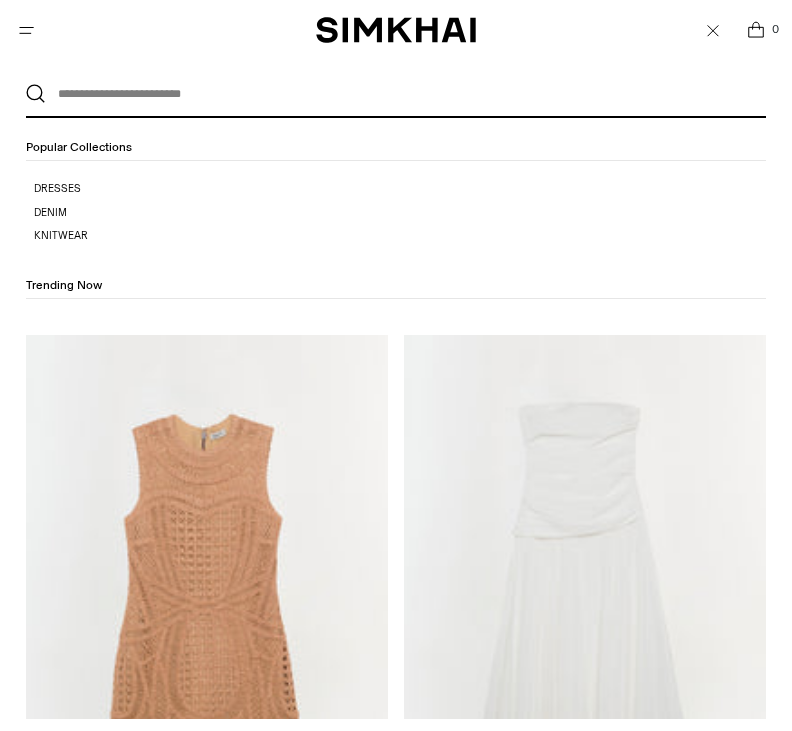 scroll, scrollTop: 0, scrollLeft: 0, axis: both 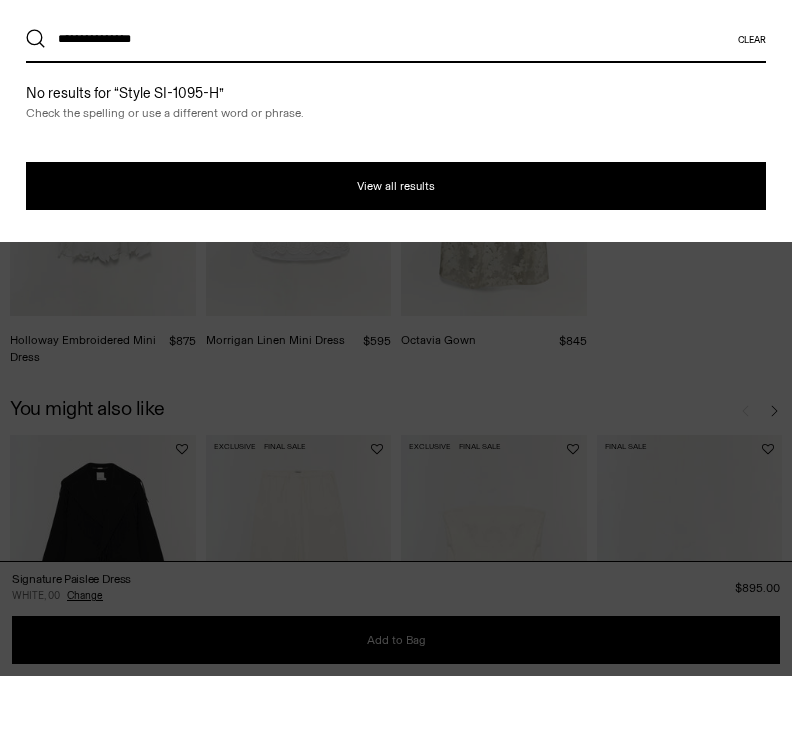 type on "**********" 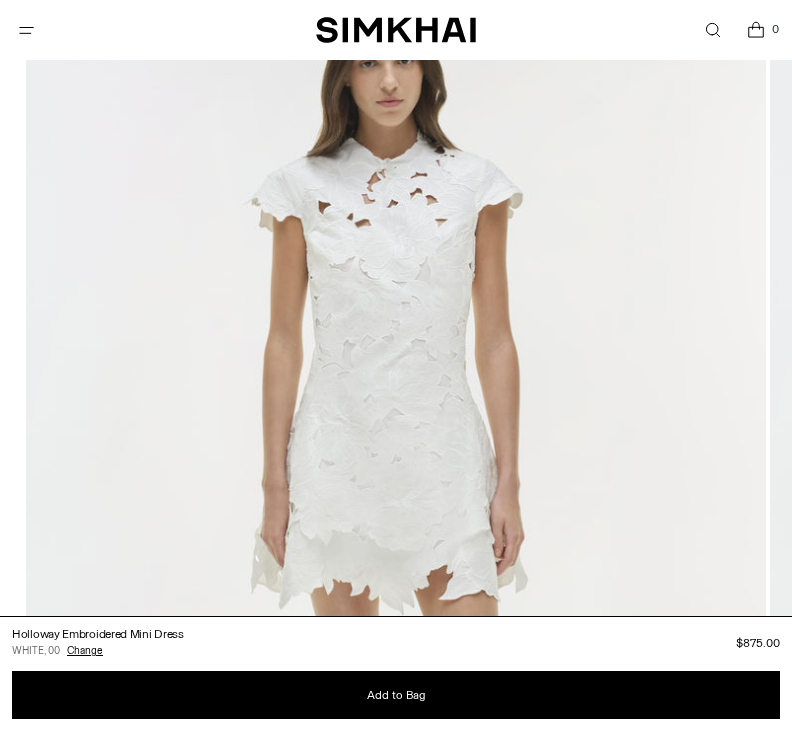scroll, scrollTop: 249, scrollLeft: 0, axis: vertical 